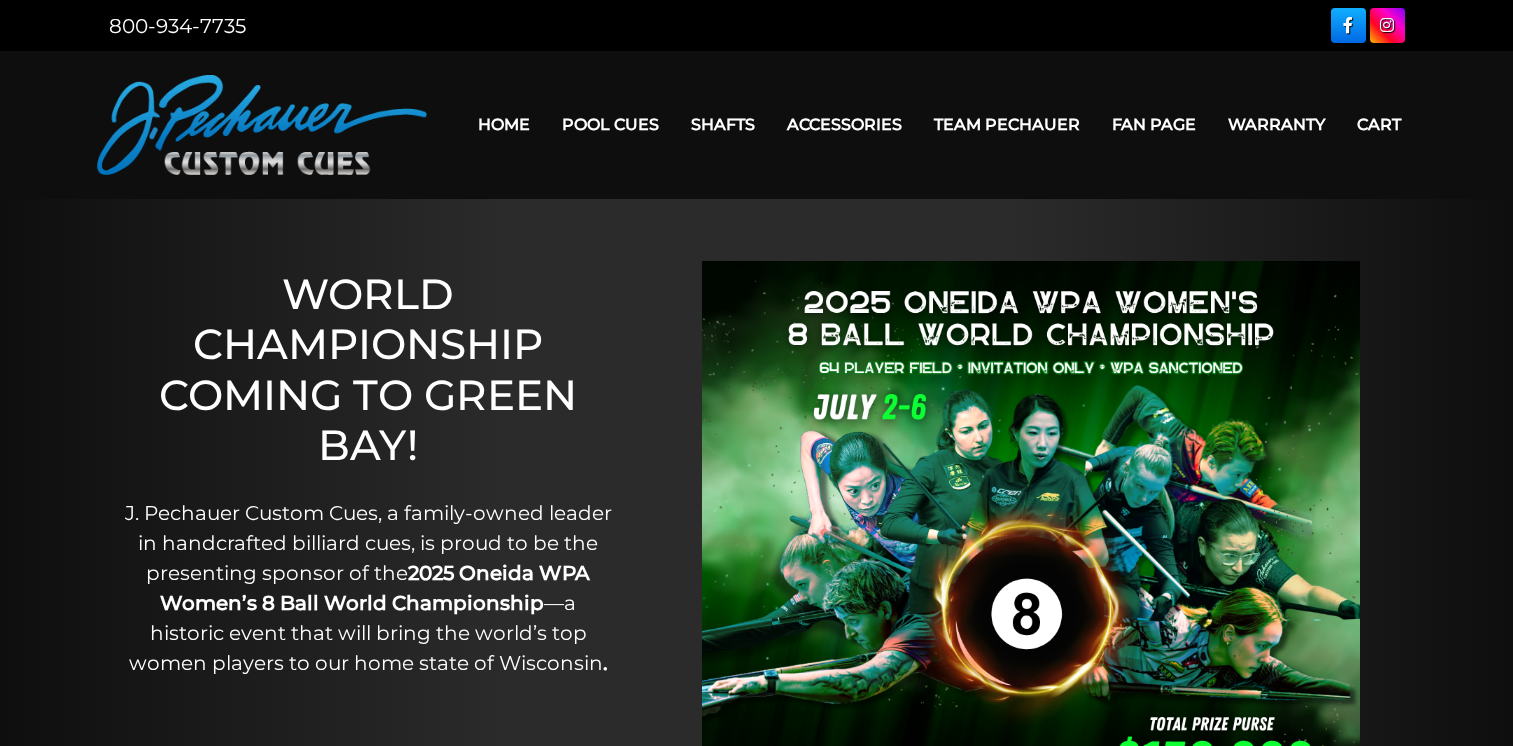 scroll, scrollTop: 0, scrollLeft: 0, axis: both 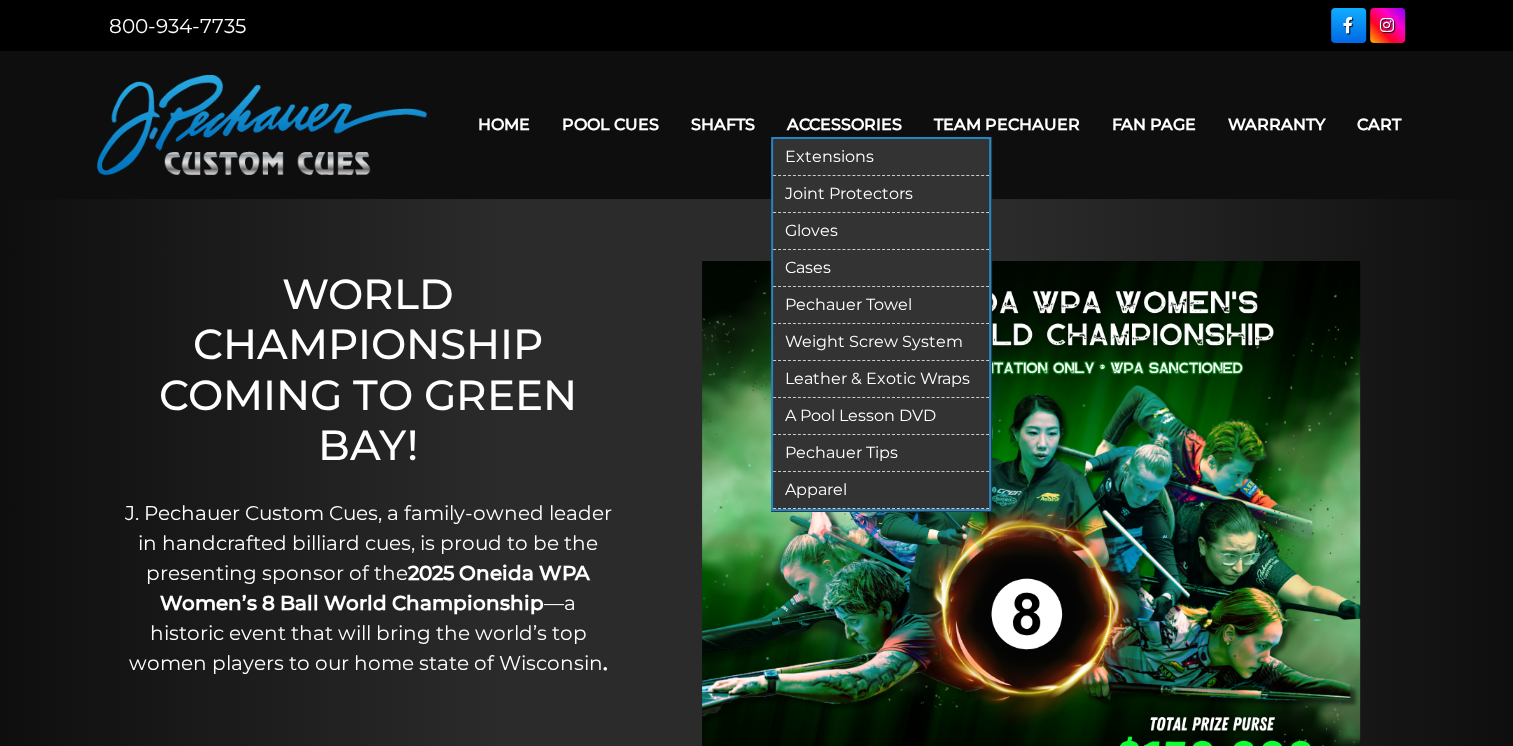 click on "Apparel" at bounding box center (881, 490) 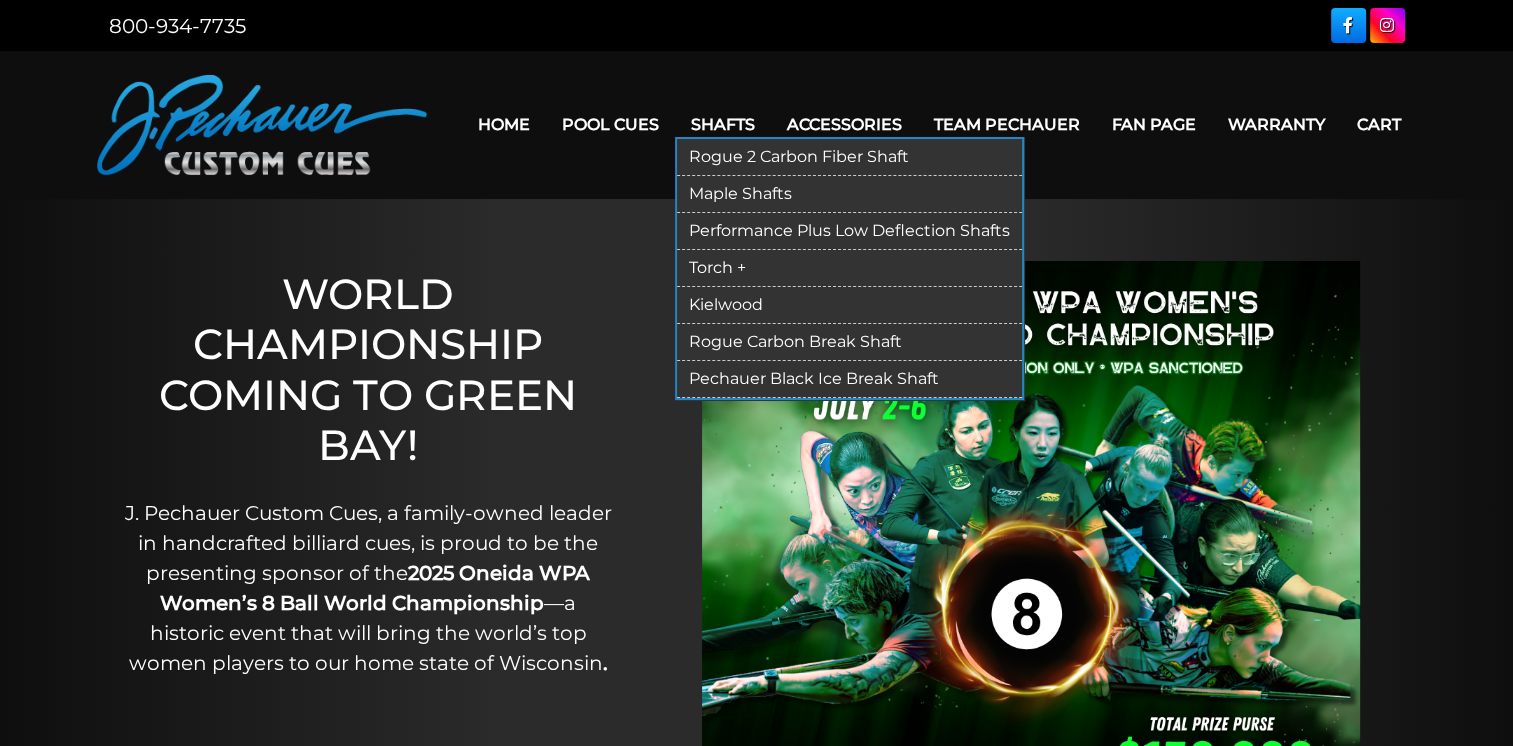 click on "Rogue 2 Carbon Fiber Shaft" at bounding box center (849, 157) 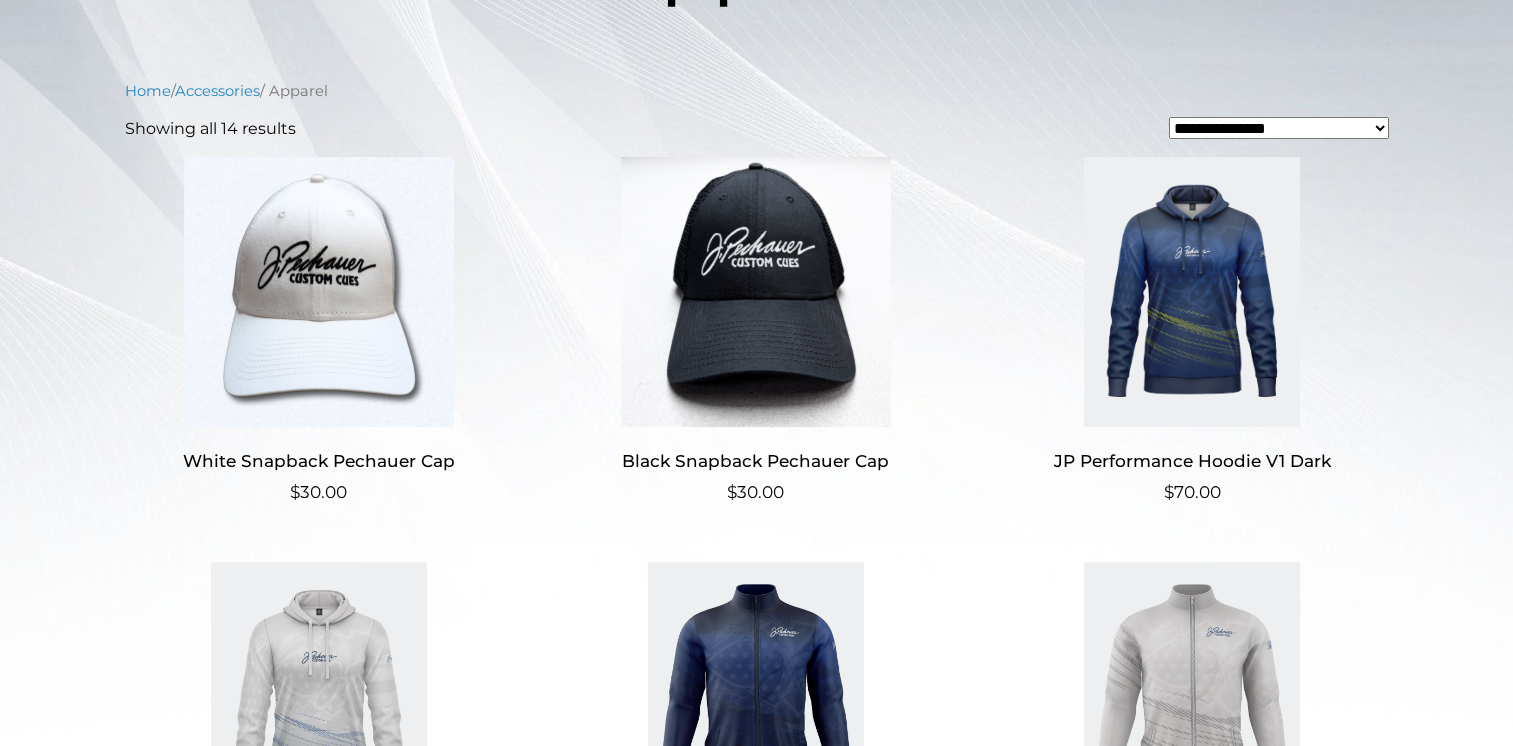 scroll, scrollTop: 0, scrollLeft: 0, axis: both 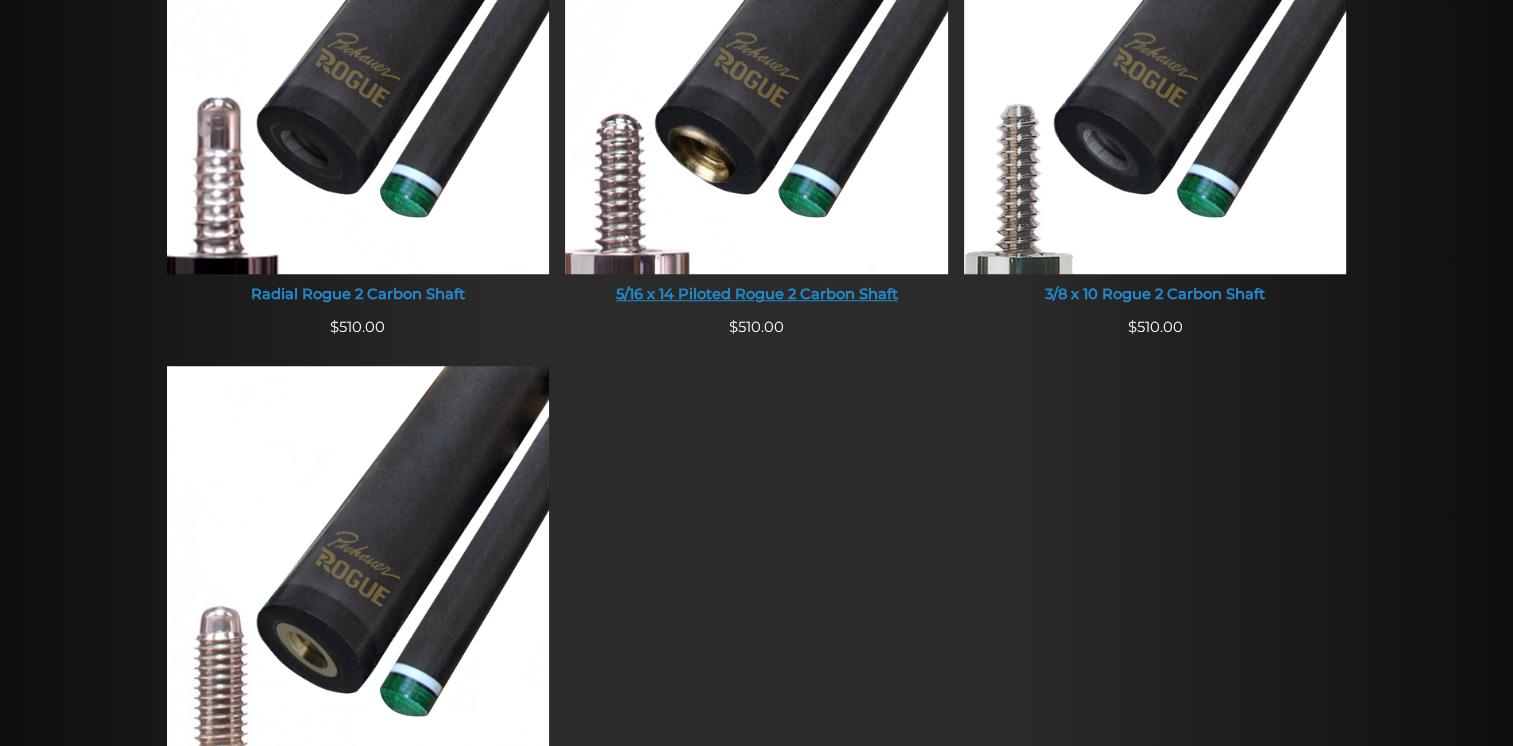 click on "5/16 x 14 Piloted Rogue 2 Carbon Shaft" at bounding box center (756, 91) 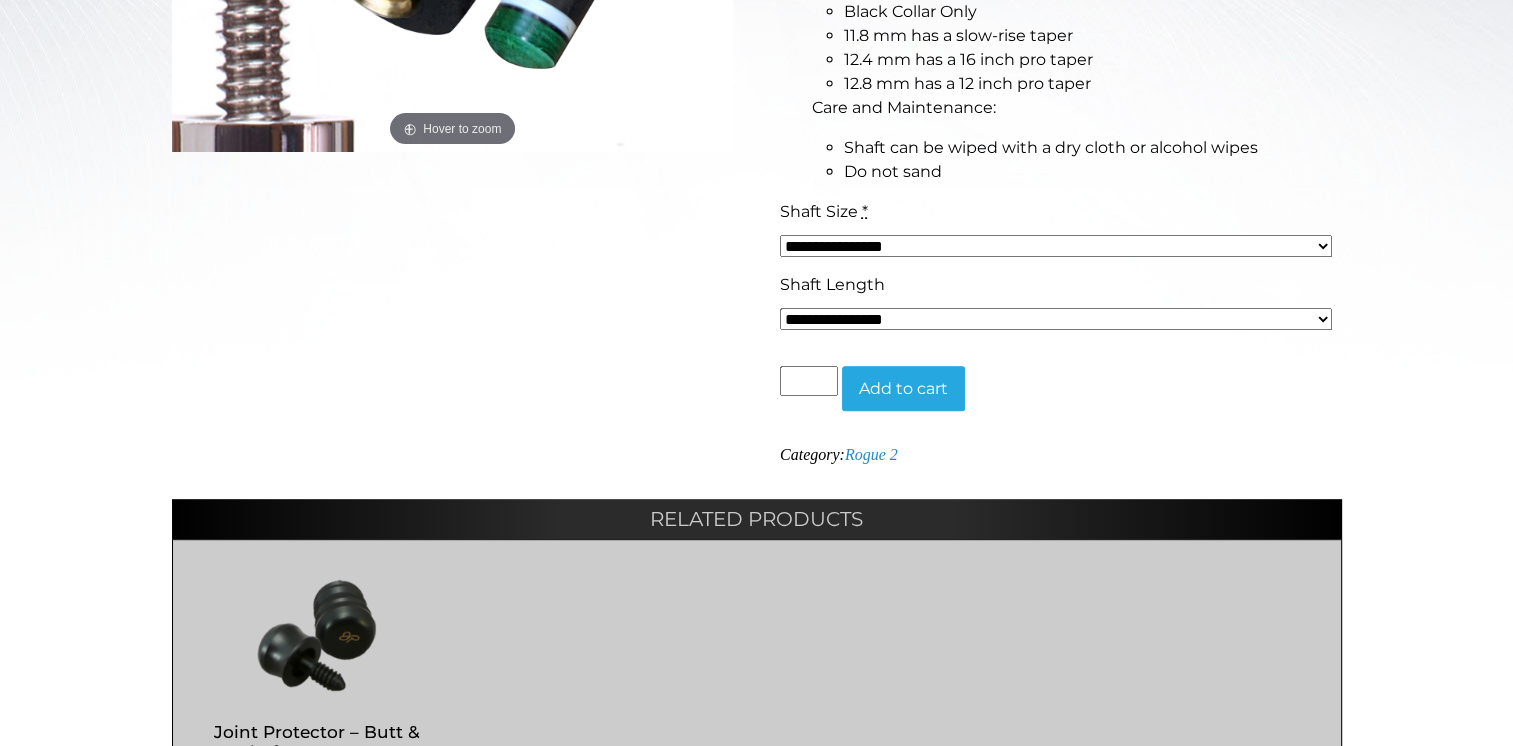 scroll, scrollTop: 817, scrollLeft: 0, axis: vertical 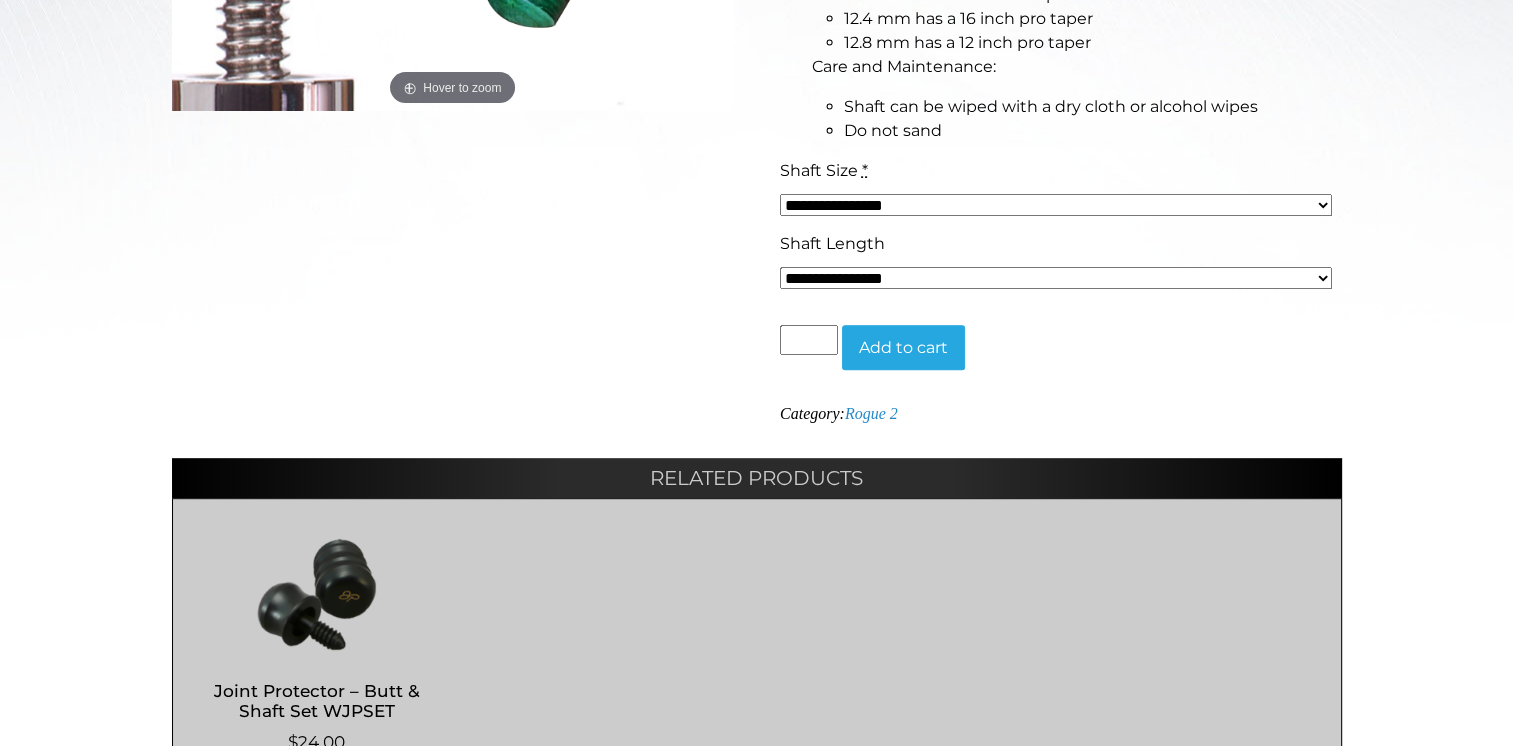 click on "**********" at bounding box center (1056, 278) 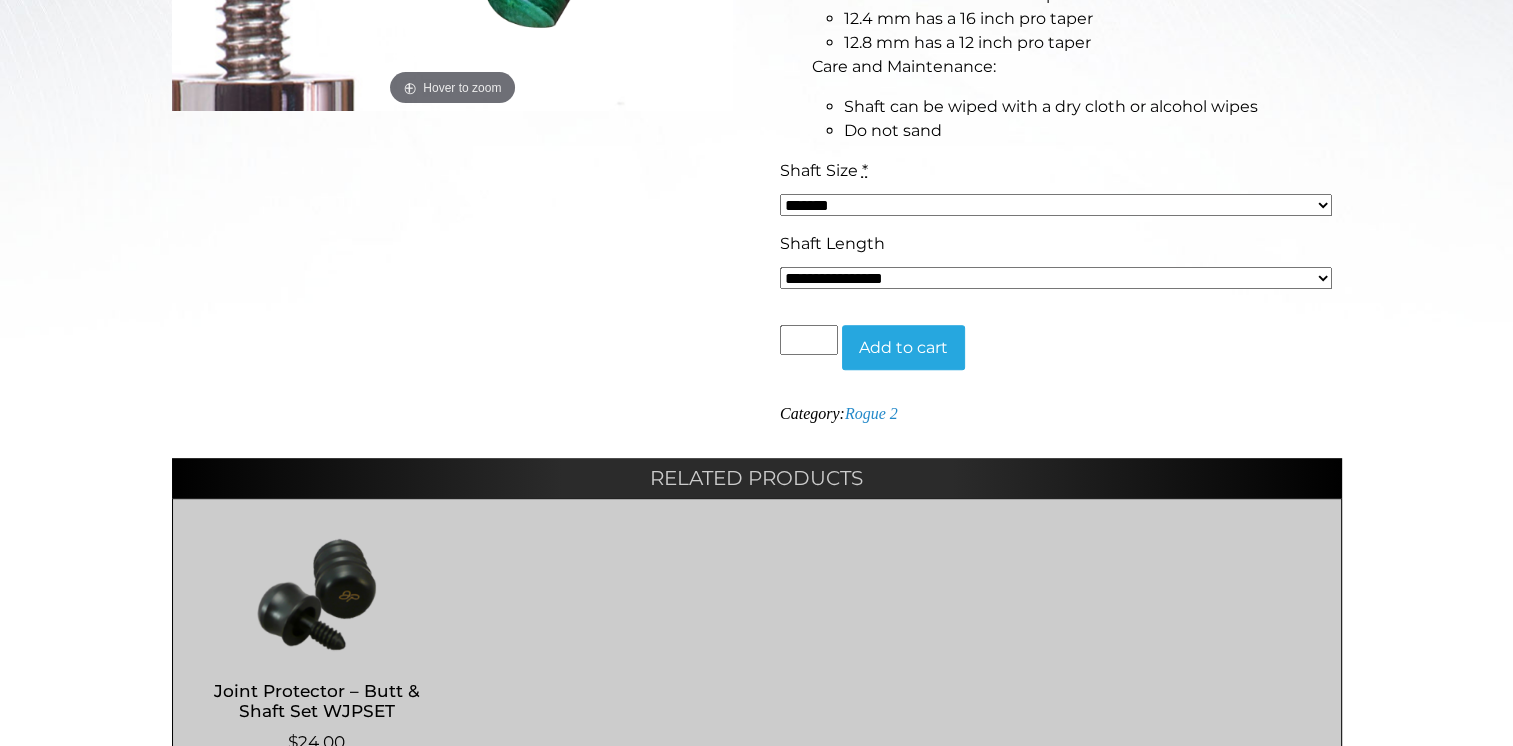 click on "**********" at bounding box center [1056, 205] 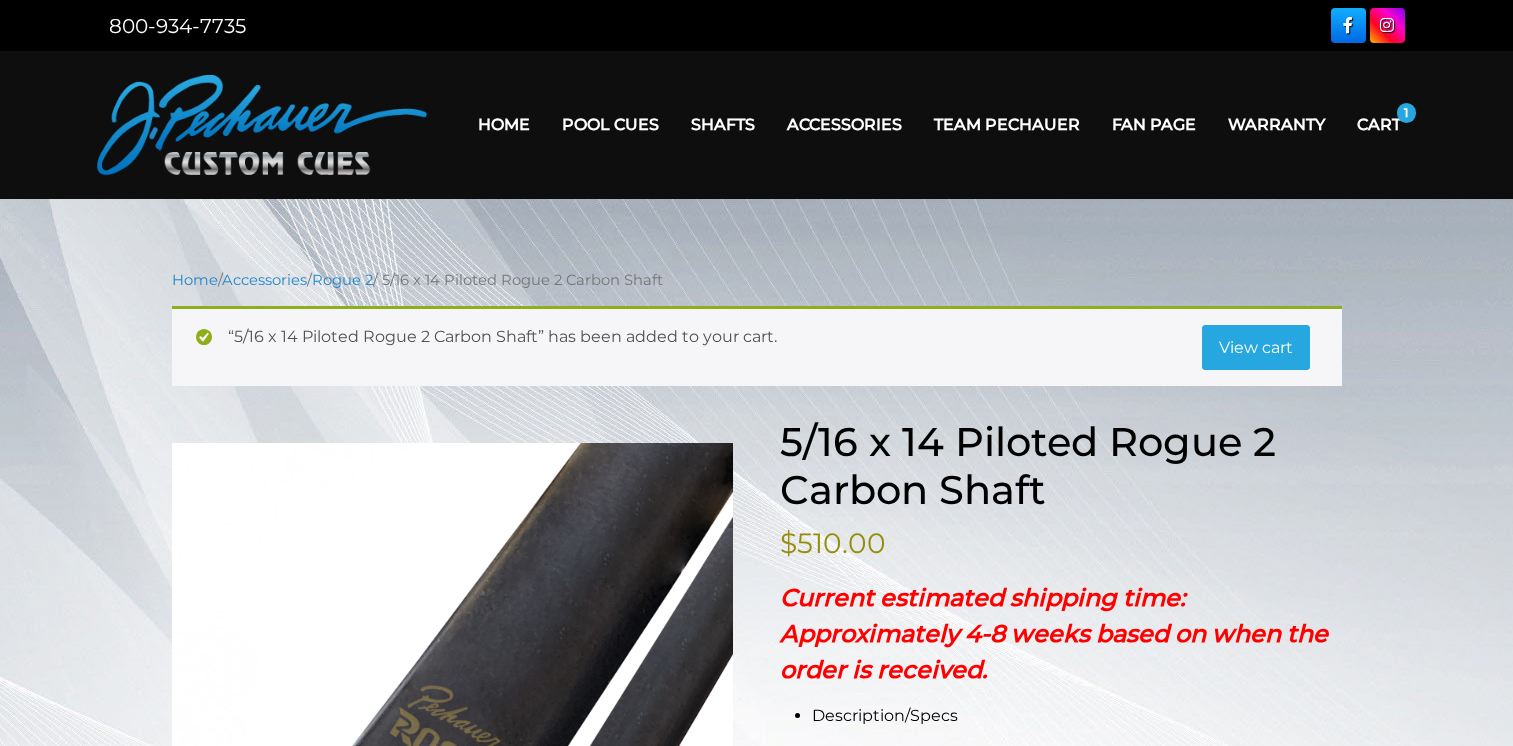 scroll, scrollTop: 0, scrollLeft: 0, axis: both 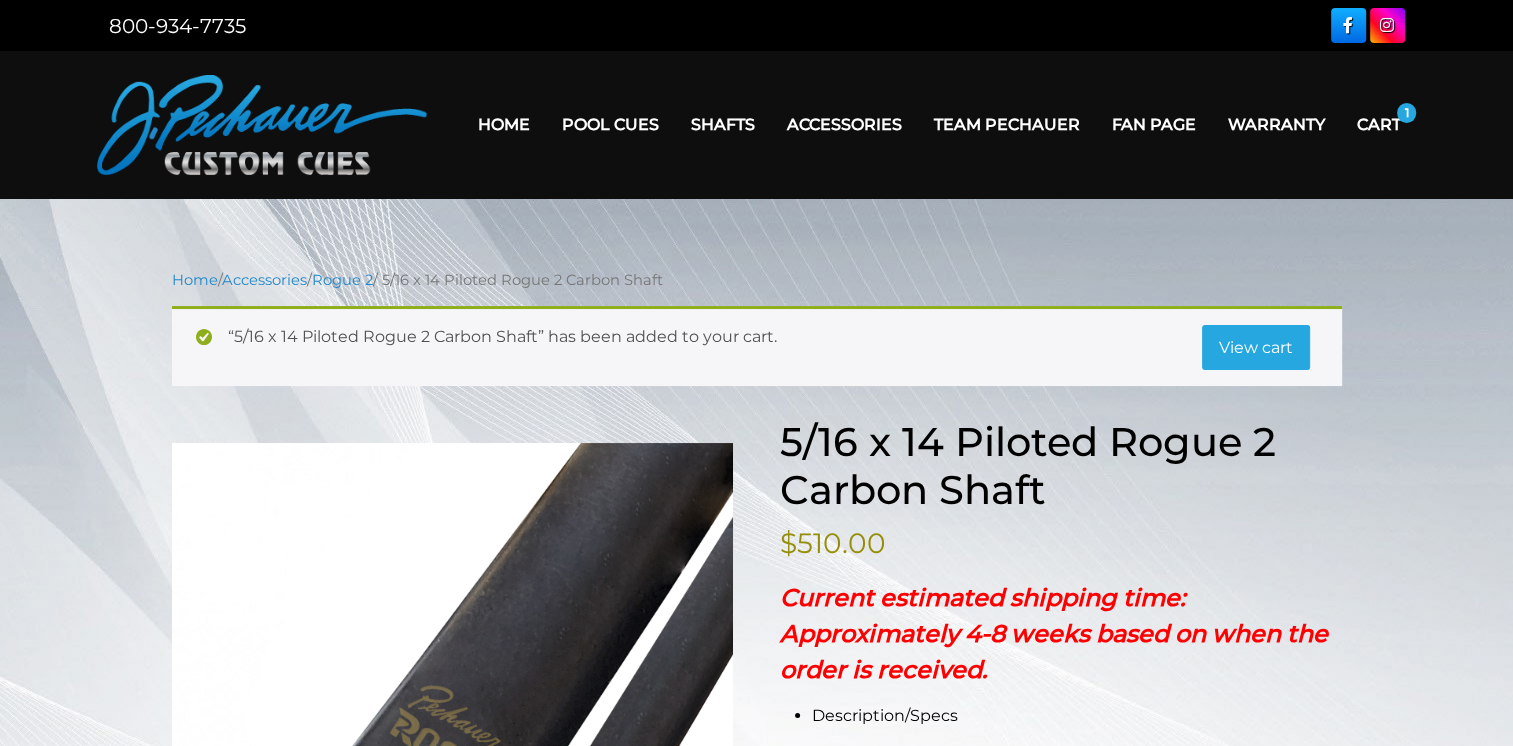 click on "View cart" at bounding box center [1256, 348] 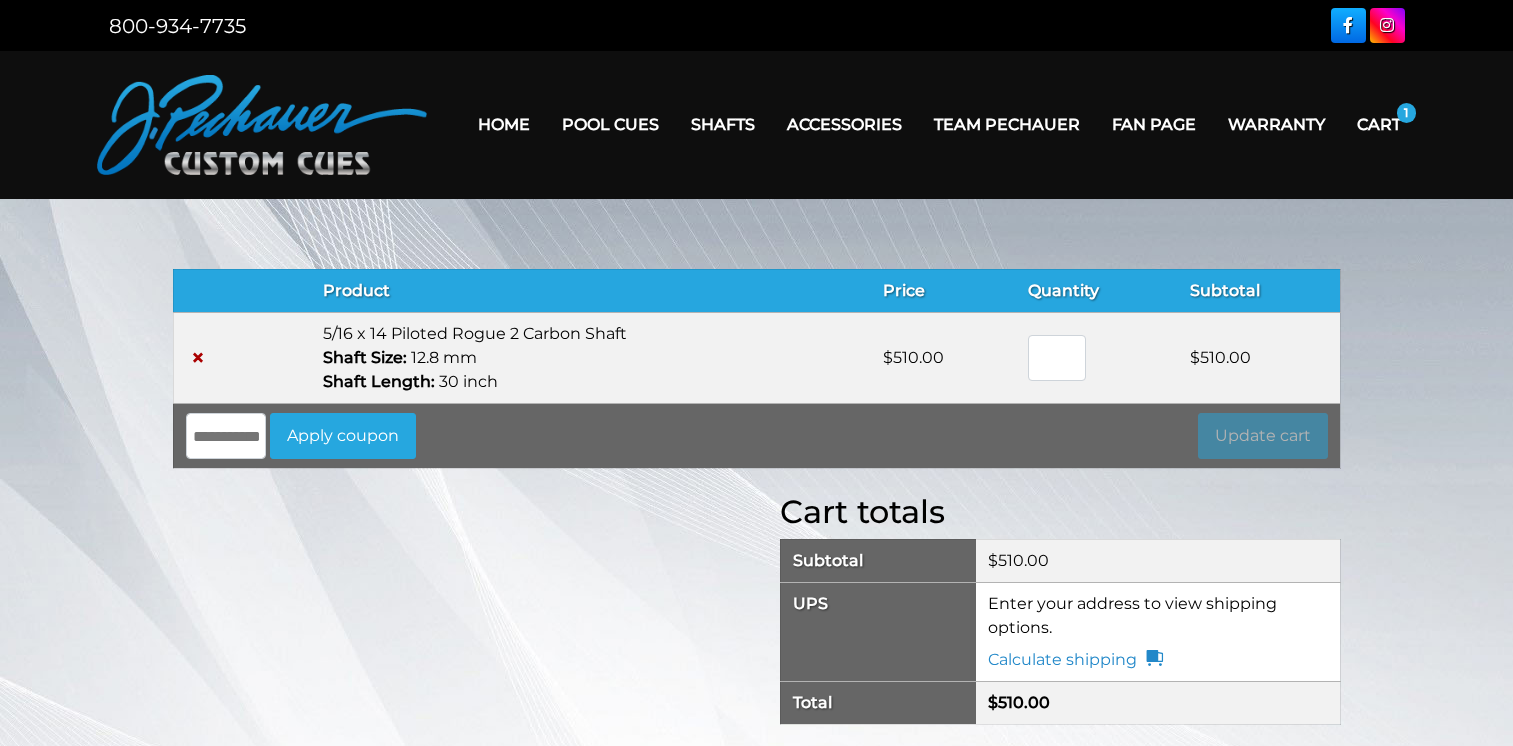 scroll, scrollTop: 0, scrollLeft: 0, axis: both 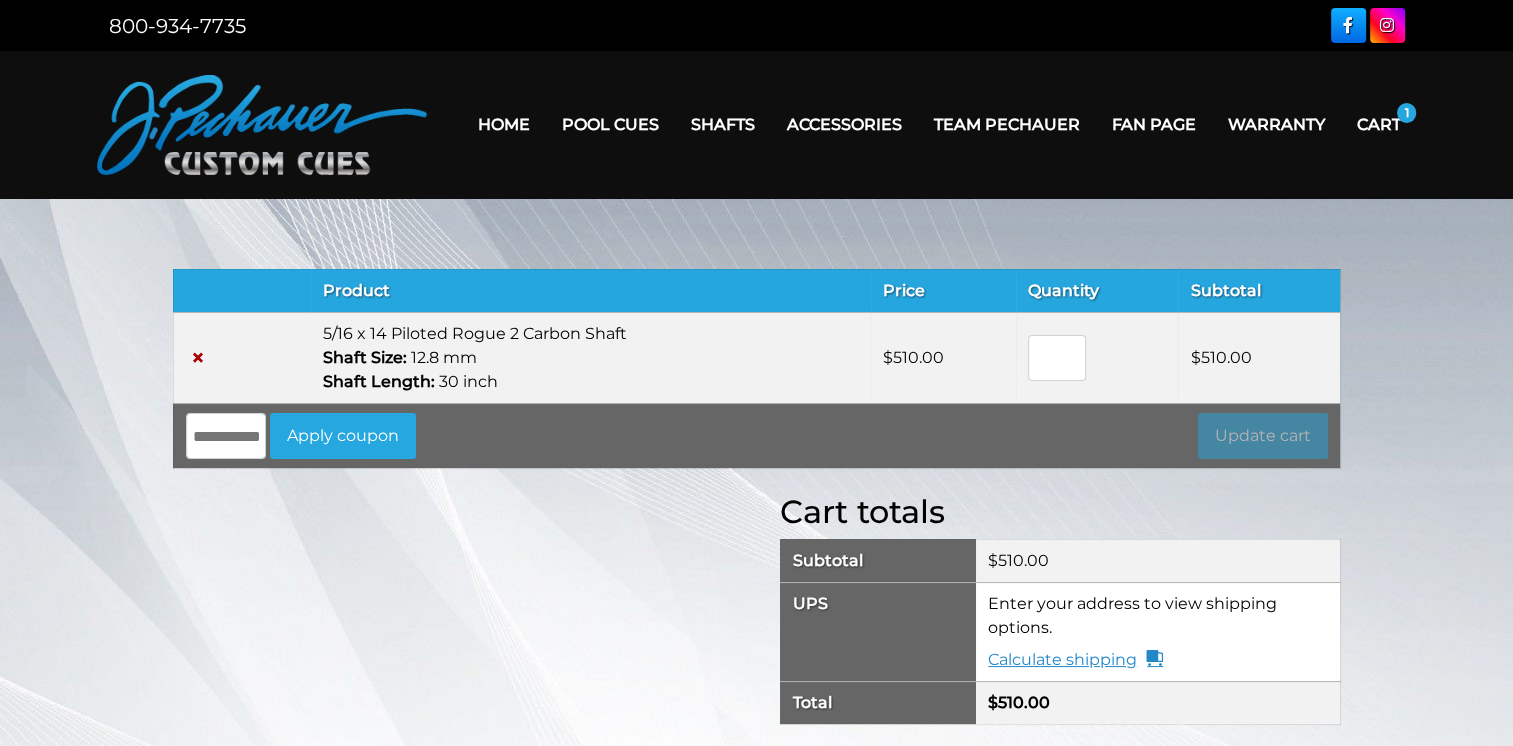 click on "Calculate shipping" at bounding box center (1075, 660) 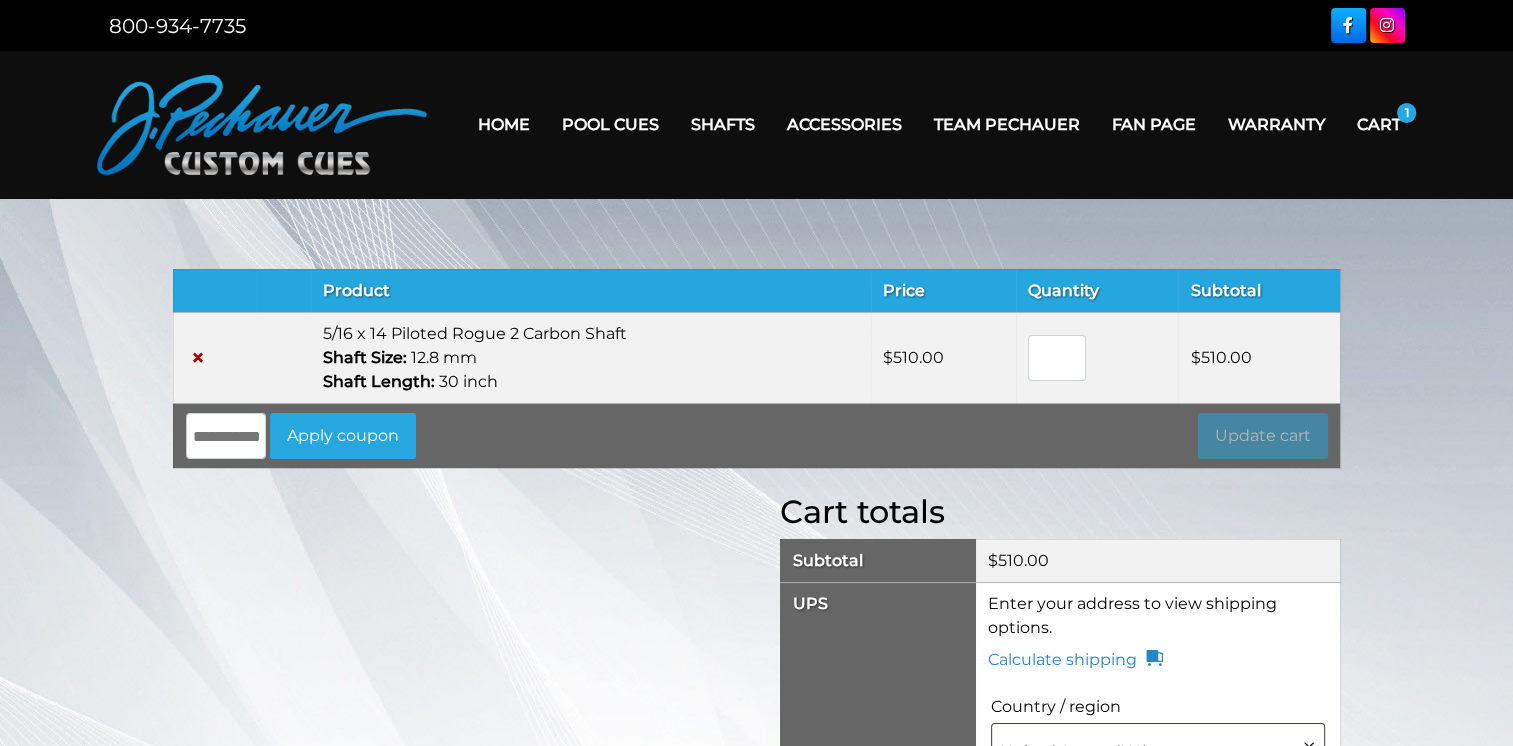 click on "**********" at bounding box center [756, 767] 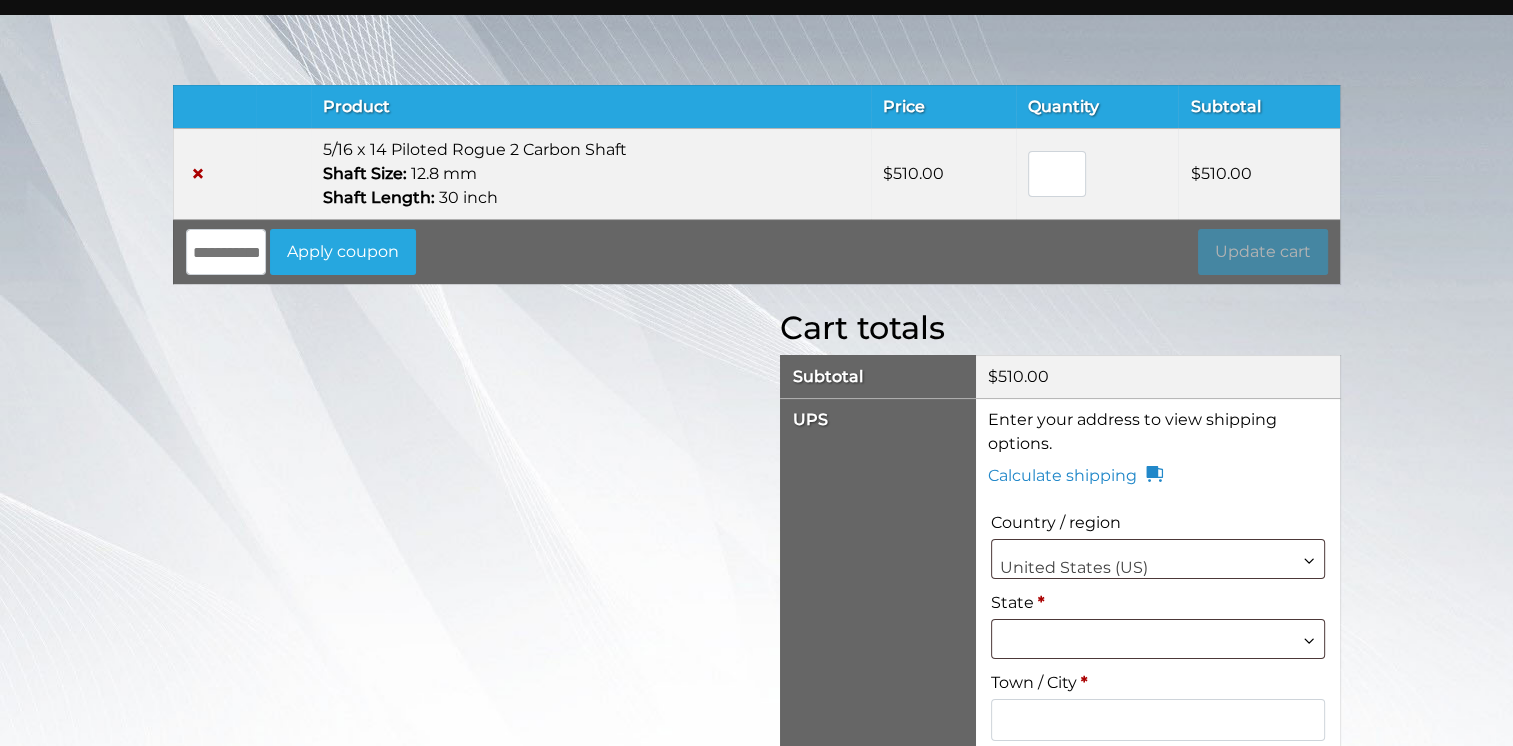 scroll, scrollTop: 205, scrollLeft: 0, axis: vertical 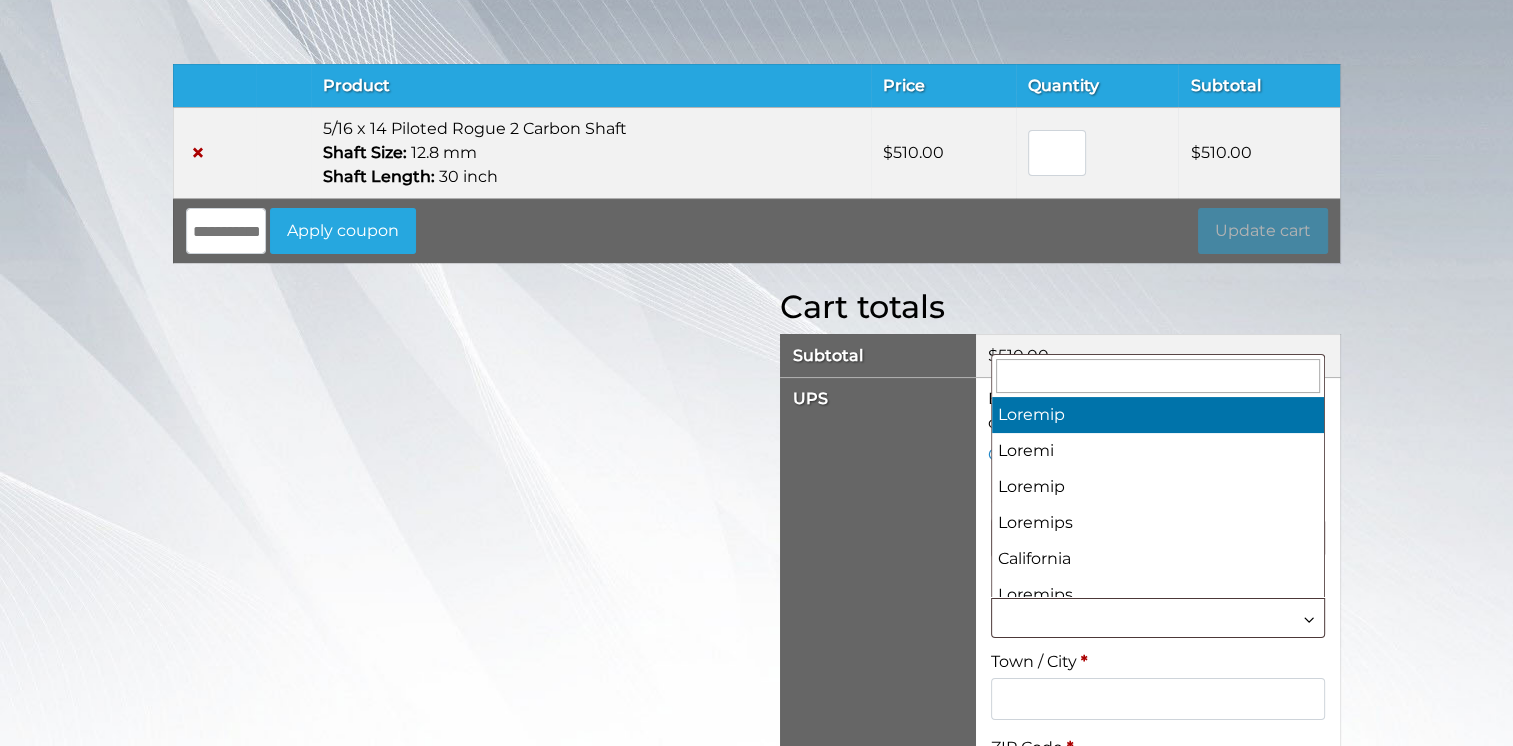 click at bounding box center (1157, 618) 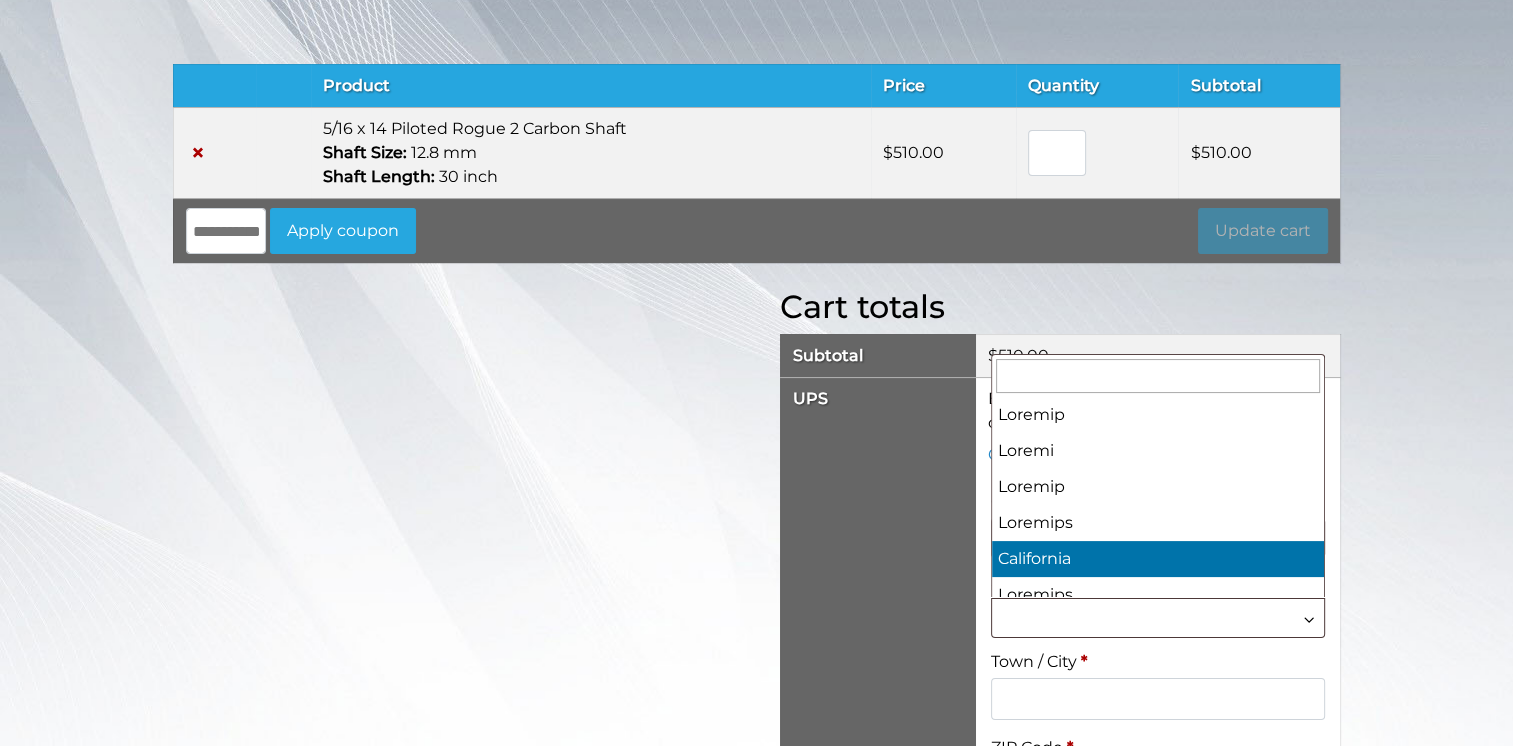 scroll, scrollTop: 174, scrollLeft: 0, axis: vertical 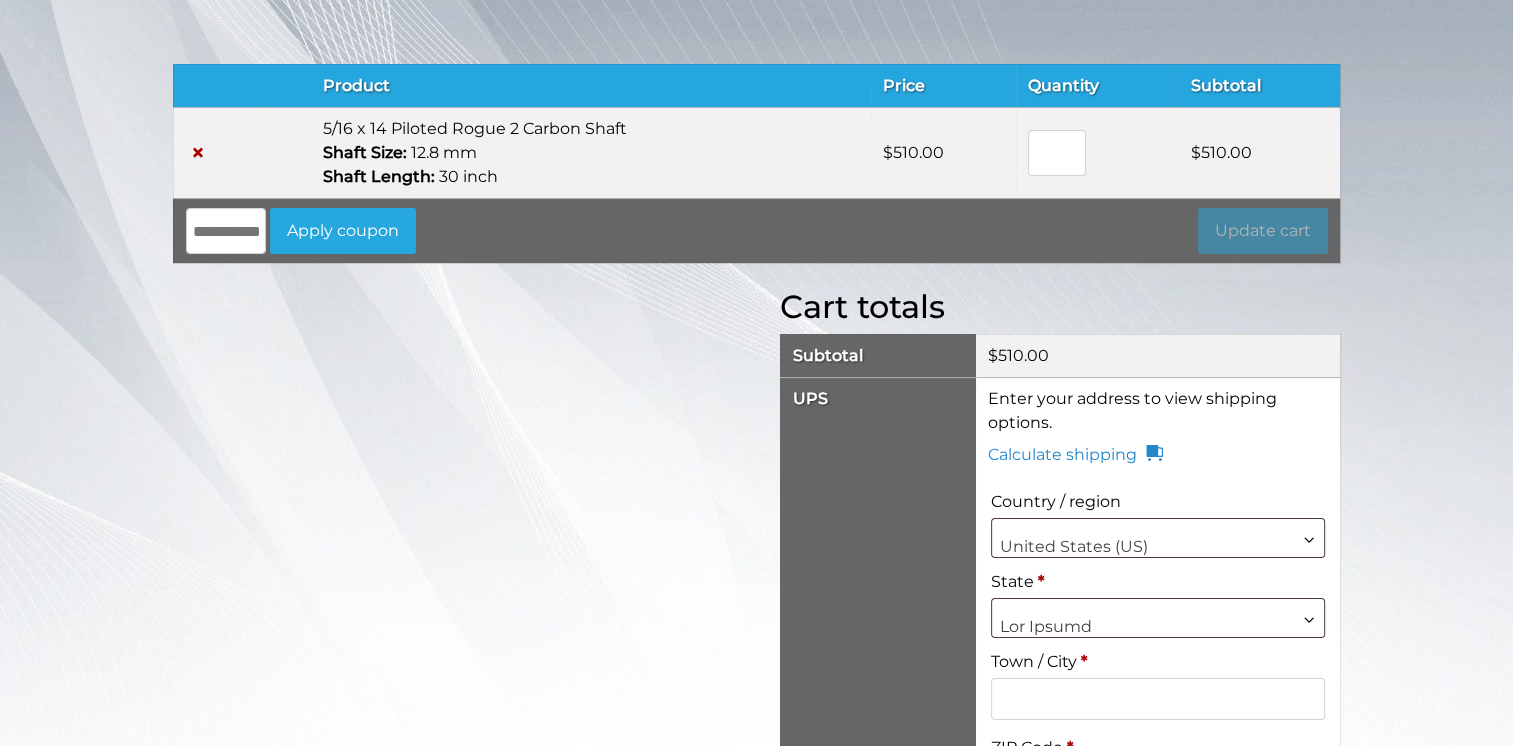 click on "Town / City   *" at bounding box center [1157, 699] 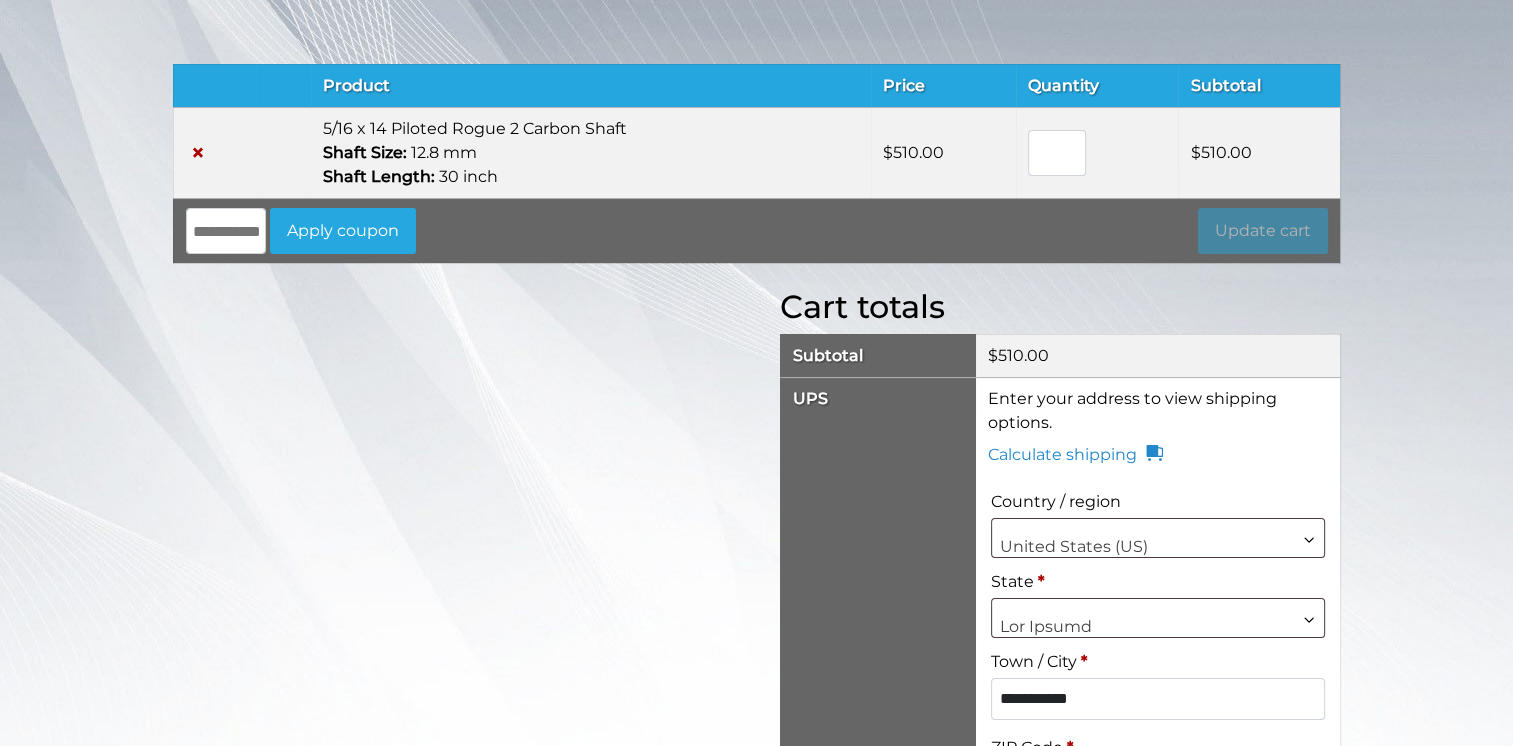 type on "*****" 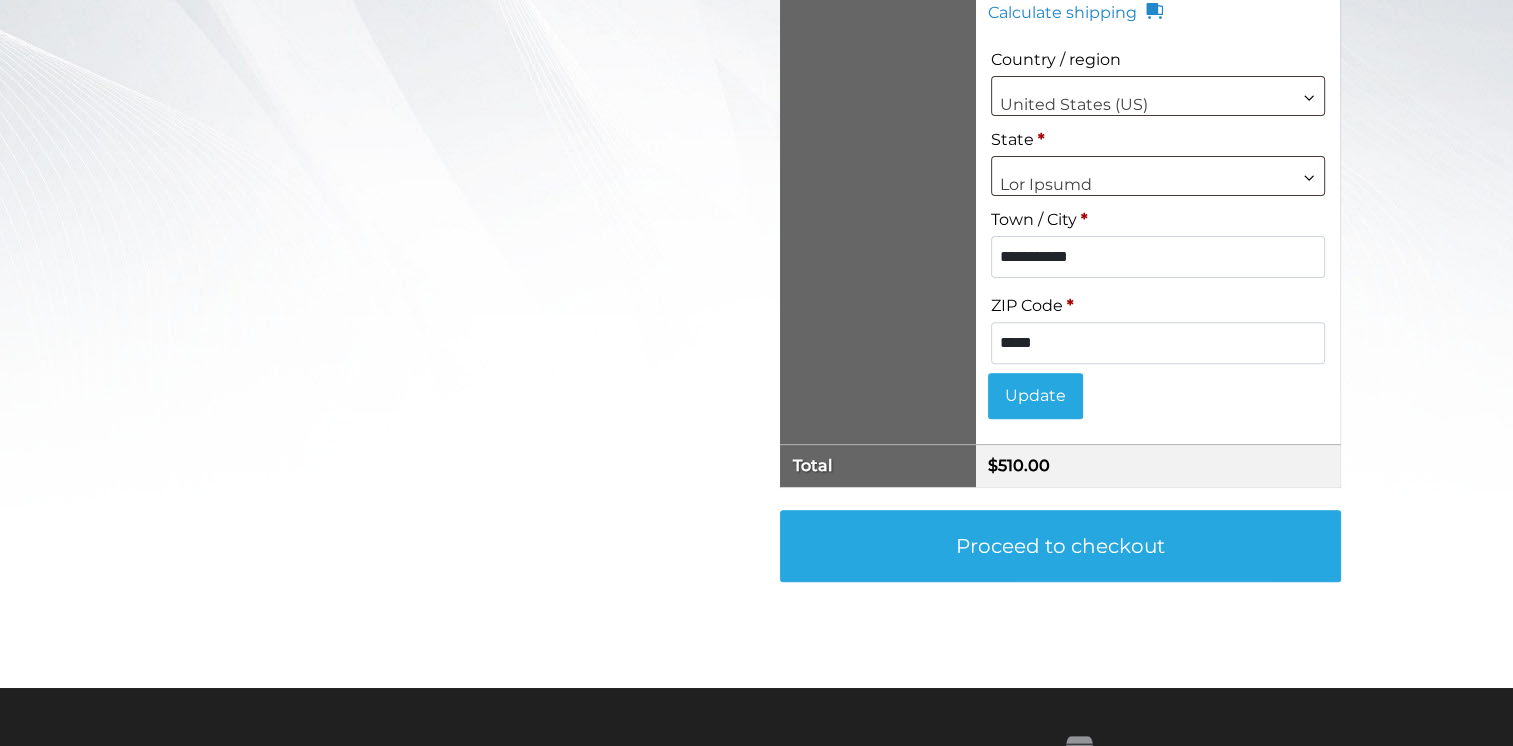 scroll, scrollTop: 658, scrollLeft: 0, axis: vertical 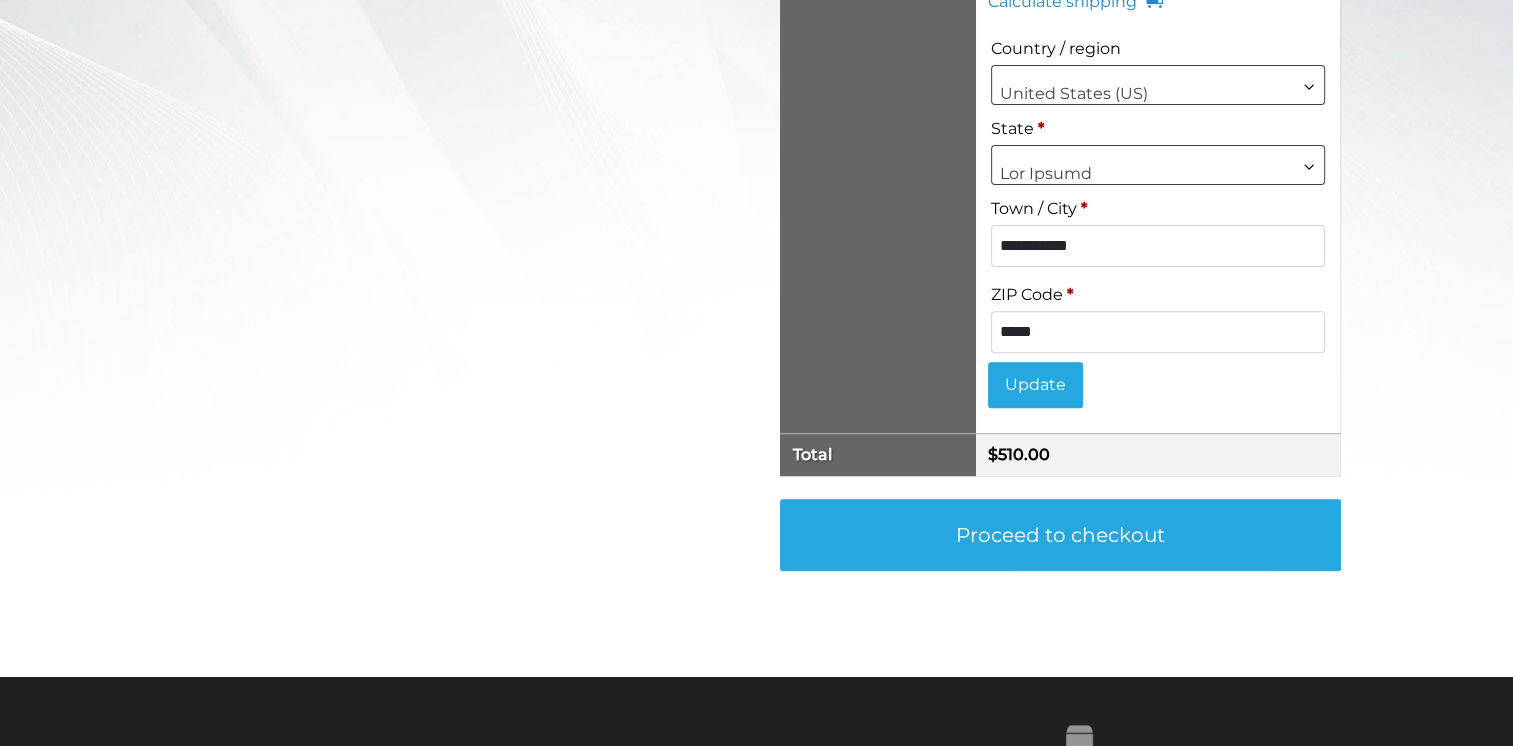 click on "Update" at bounding box center (1035, 385) 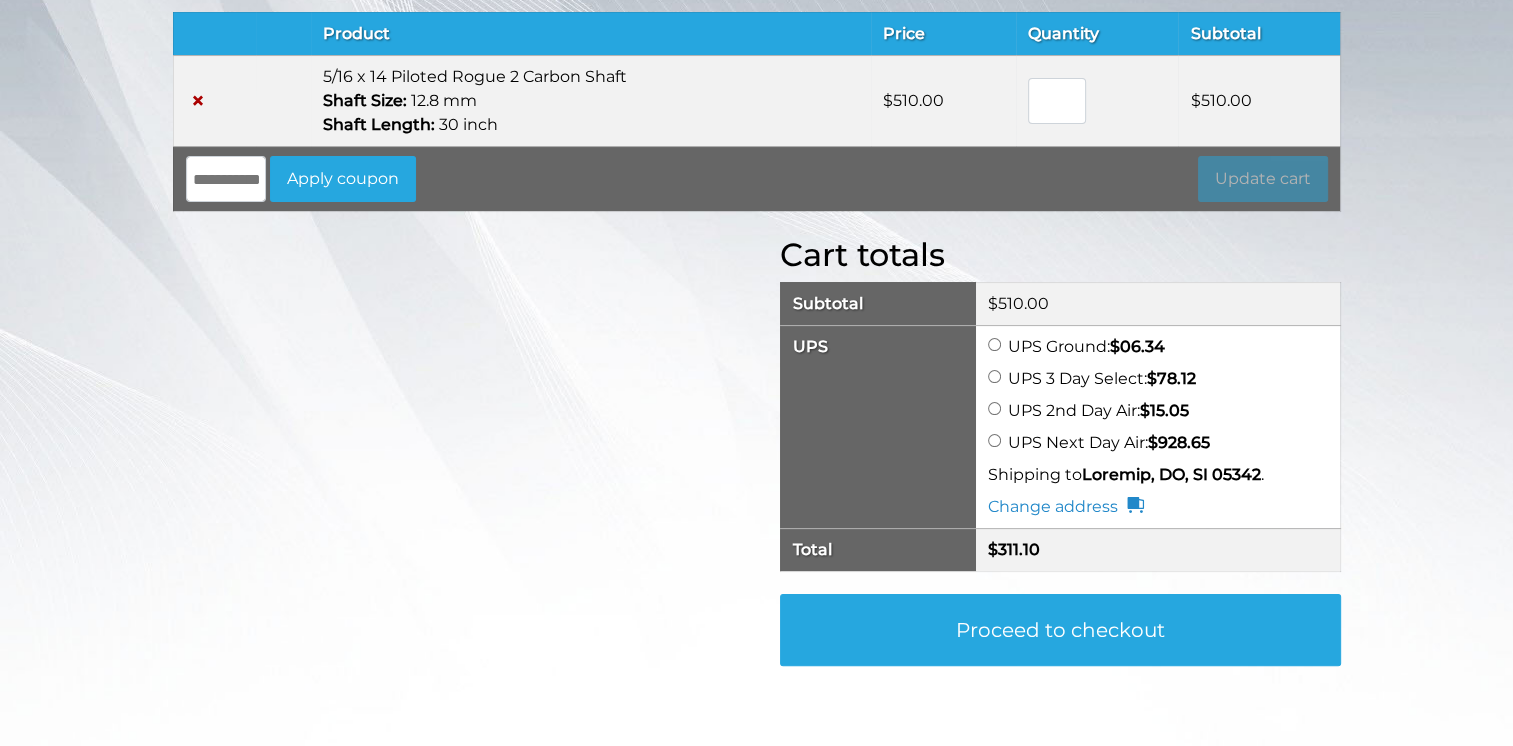scroll, scrollTop: 353, scrollLeft: 0, axis: vertical 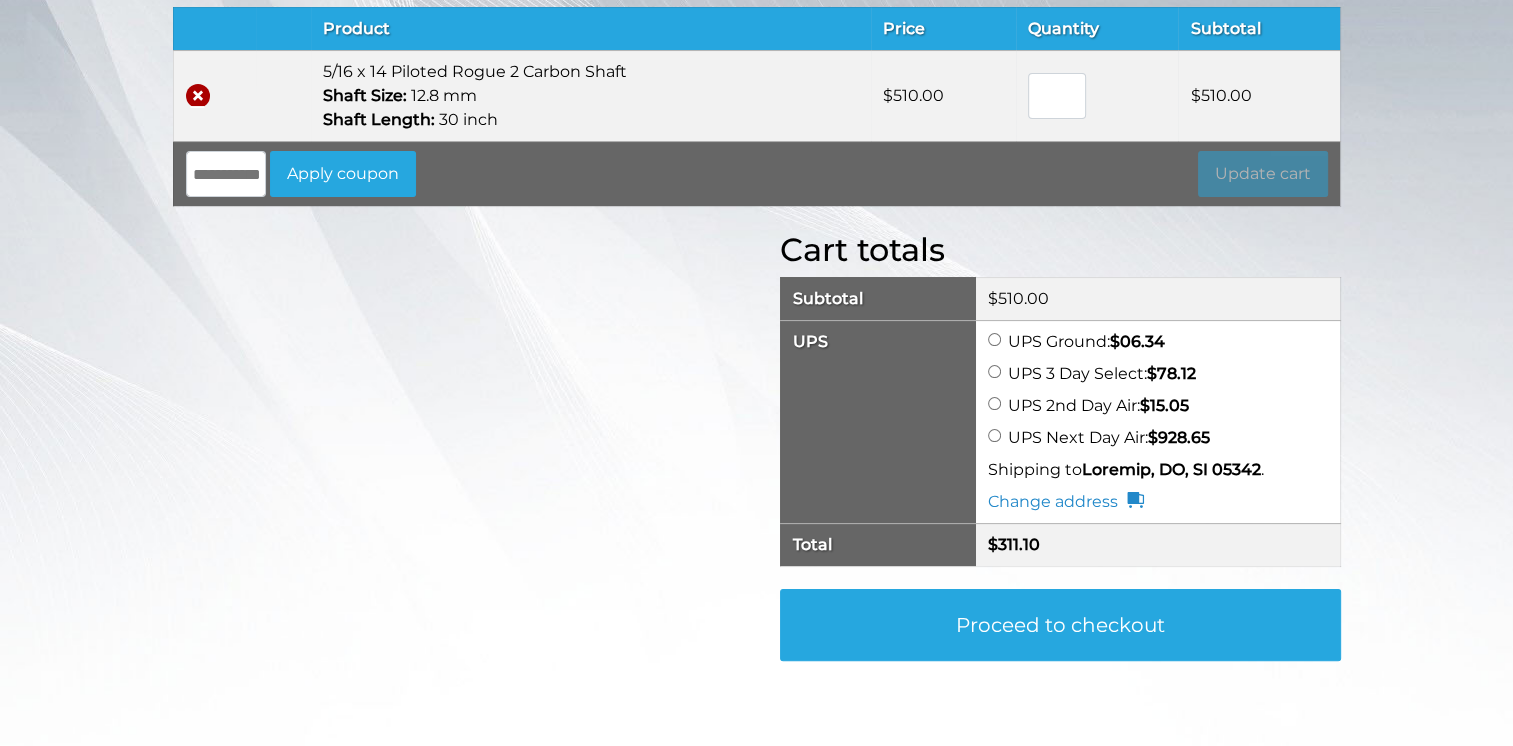 click on "×" at bounding box center [198, 96] 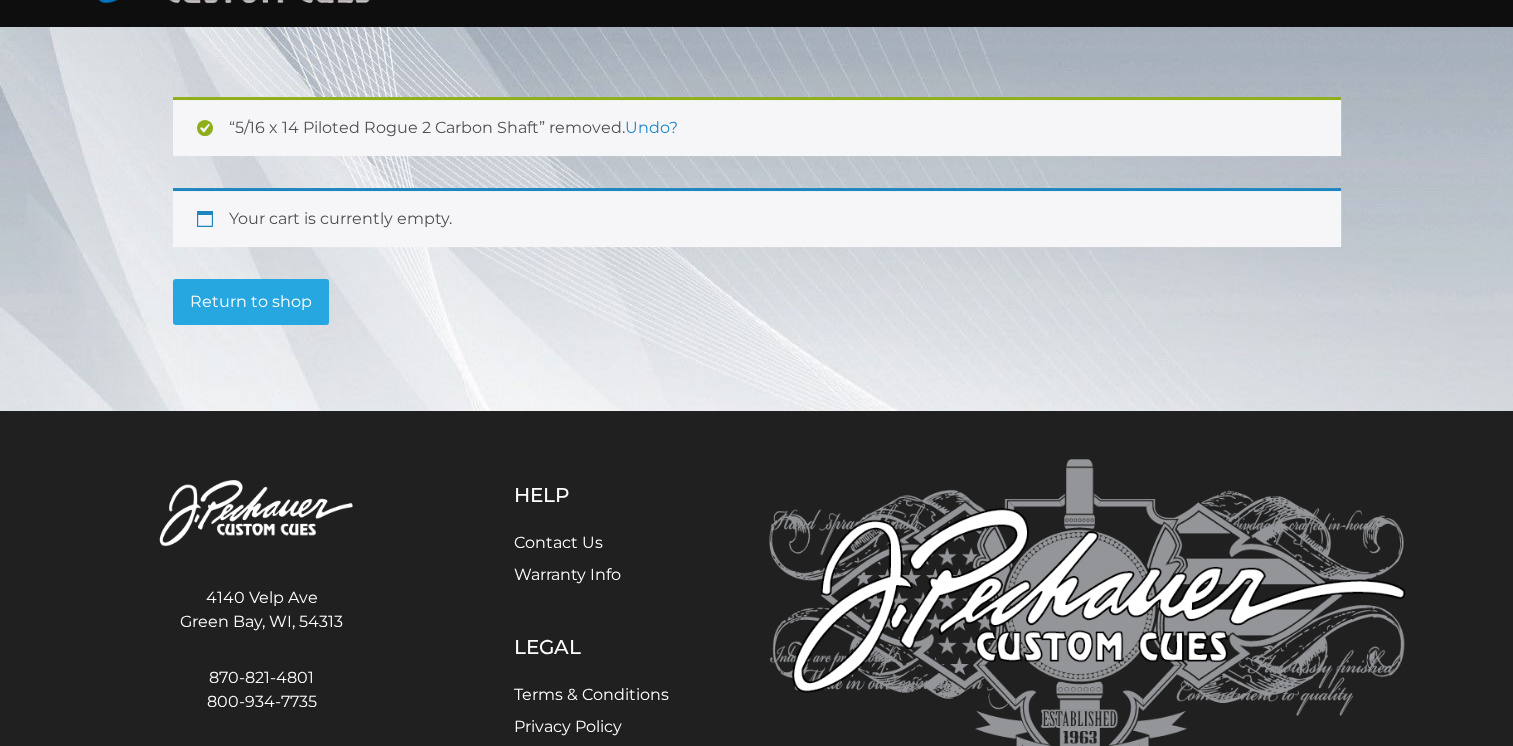 scroll, scrollTop: 168, scrollLeft: 0, axis: vertical 